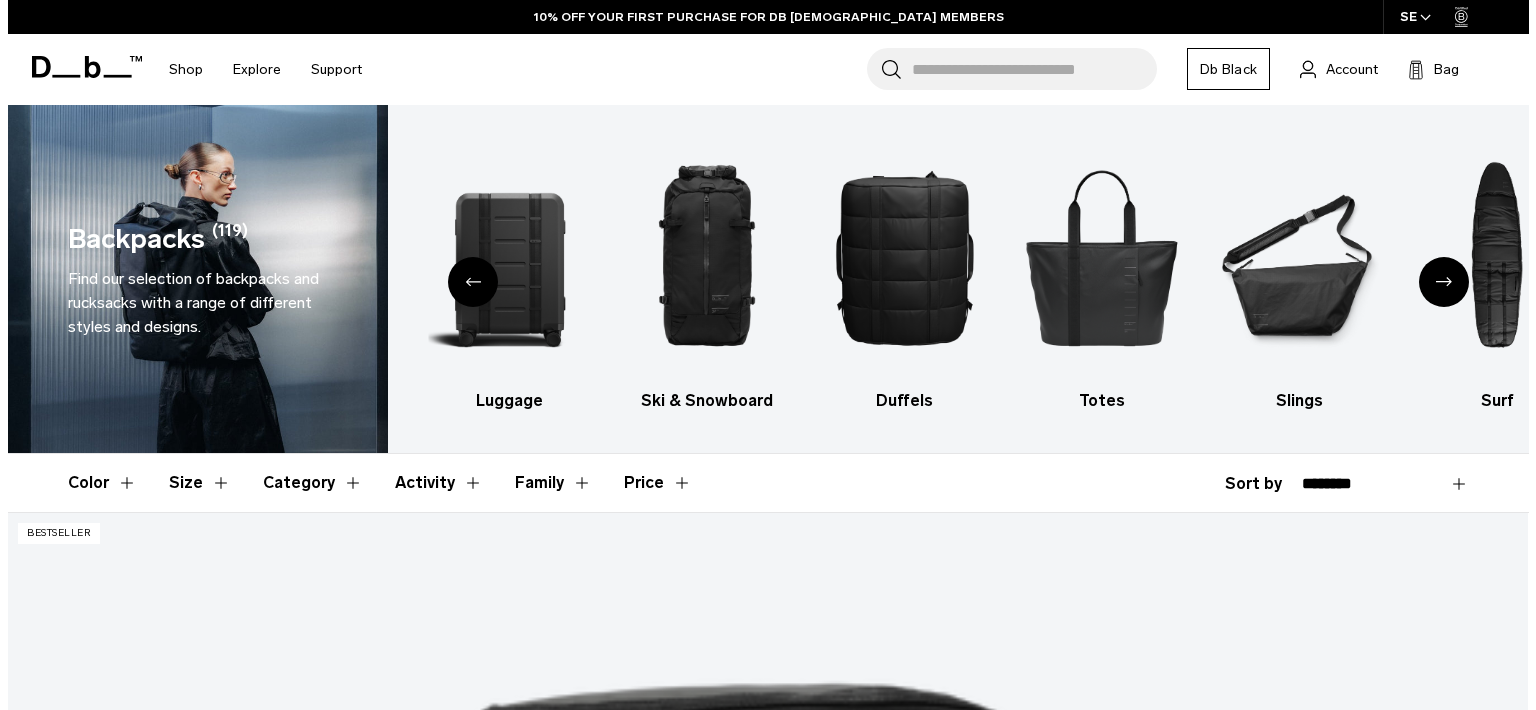 scroll, scrollTop: 3178, scrollLeft: 0, axis: vertical 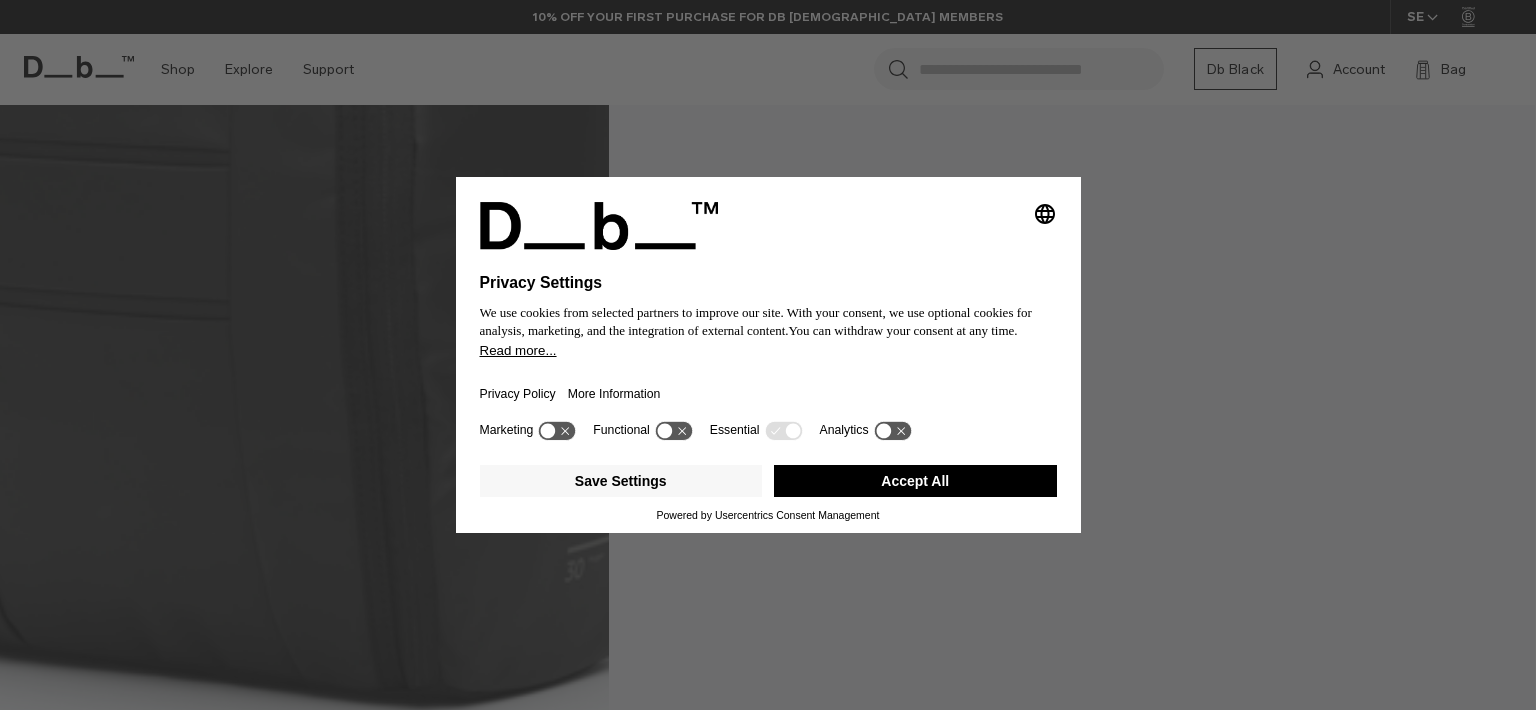 click on "Accept All" at bounding box center (915, 481) 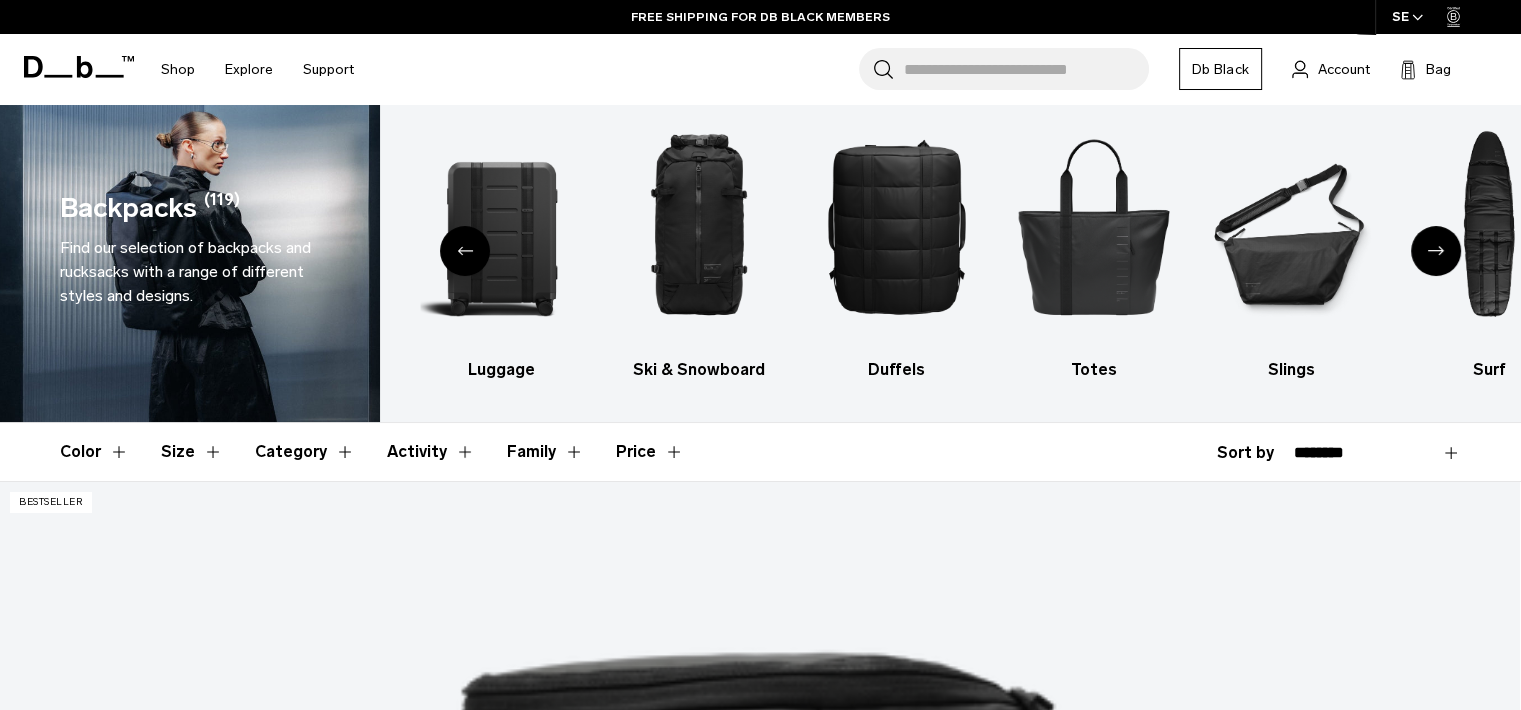 scroll, scrollTop: 0, scrollLeft: 0, axis: both 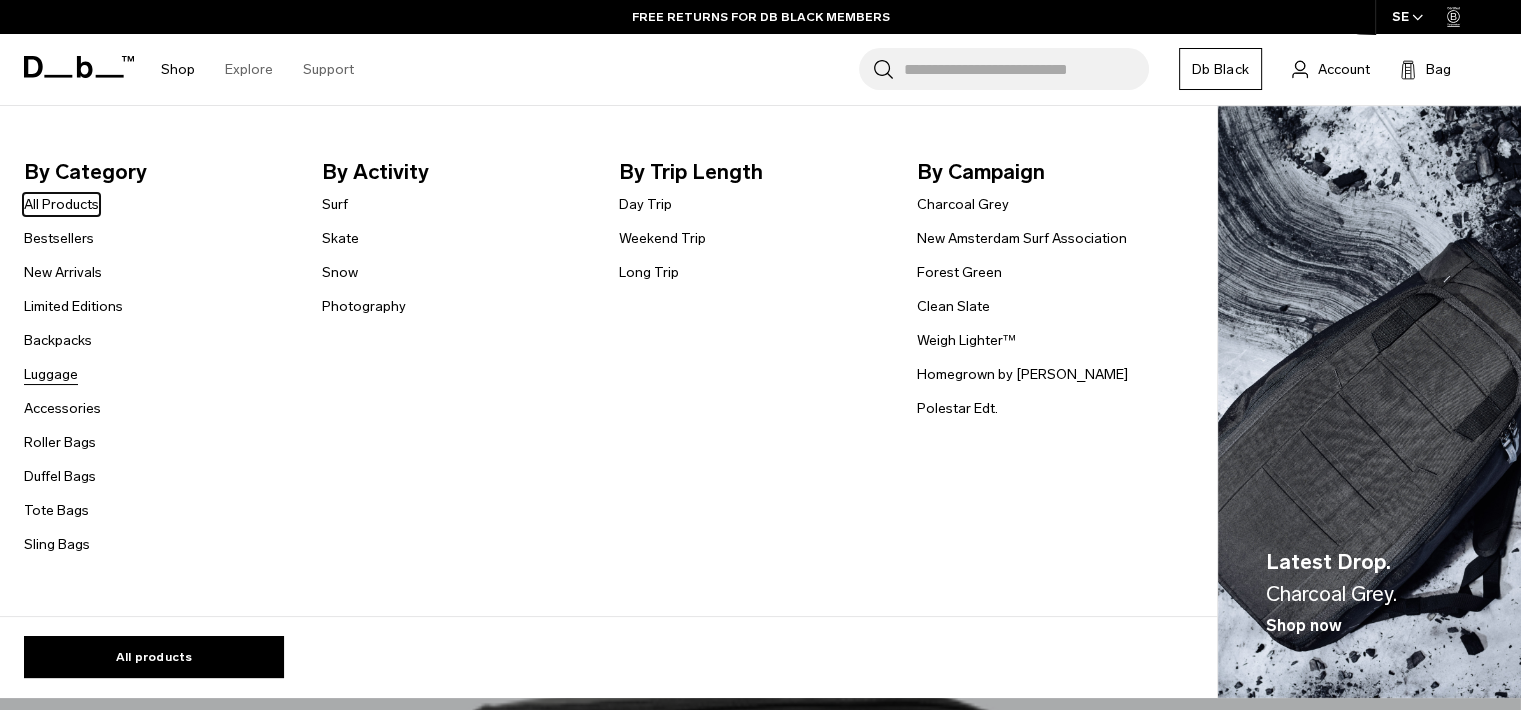 click on "Luggage" at bounding box center [51, 374] 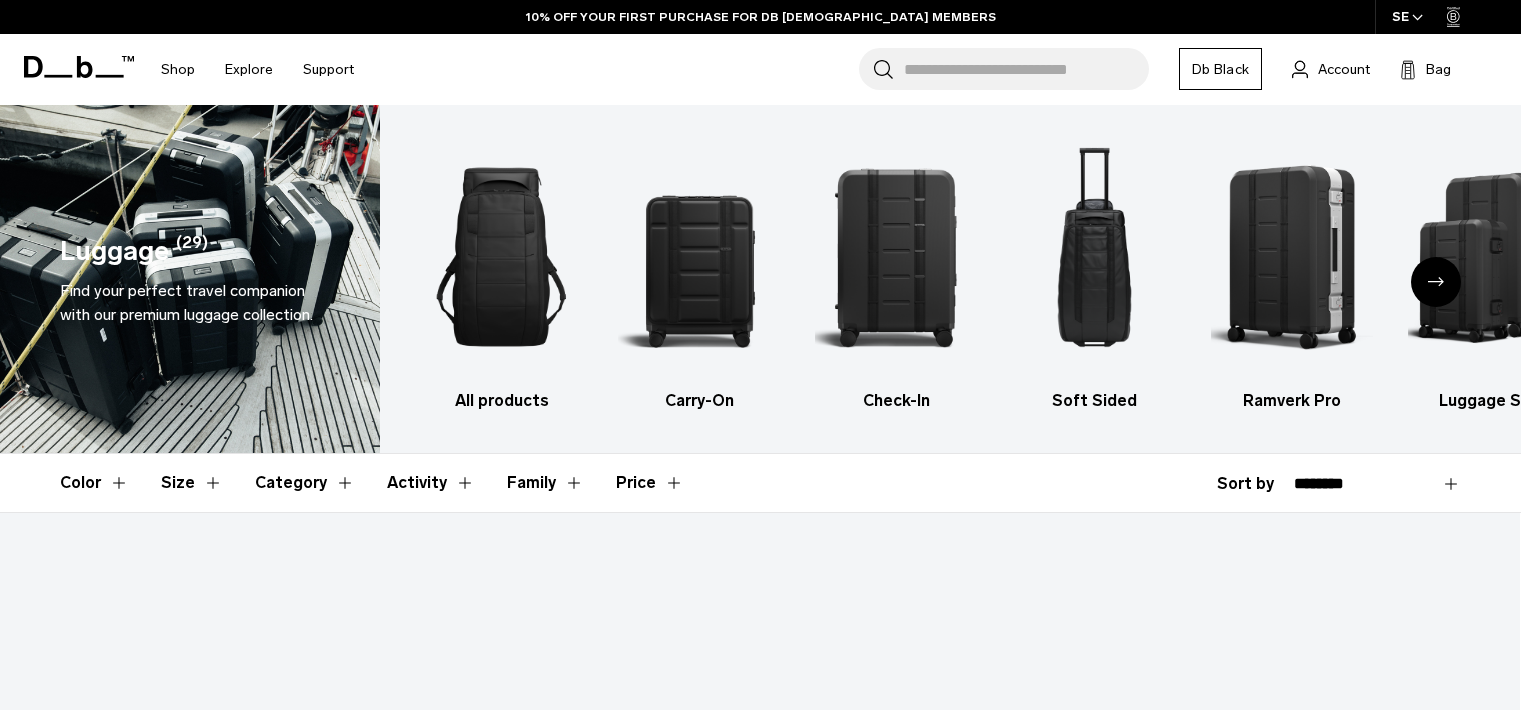 scroll, scrollTop: 400, scrollLeft: 0, axis: vertical 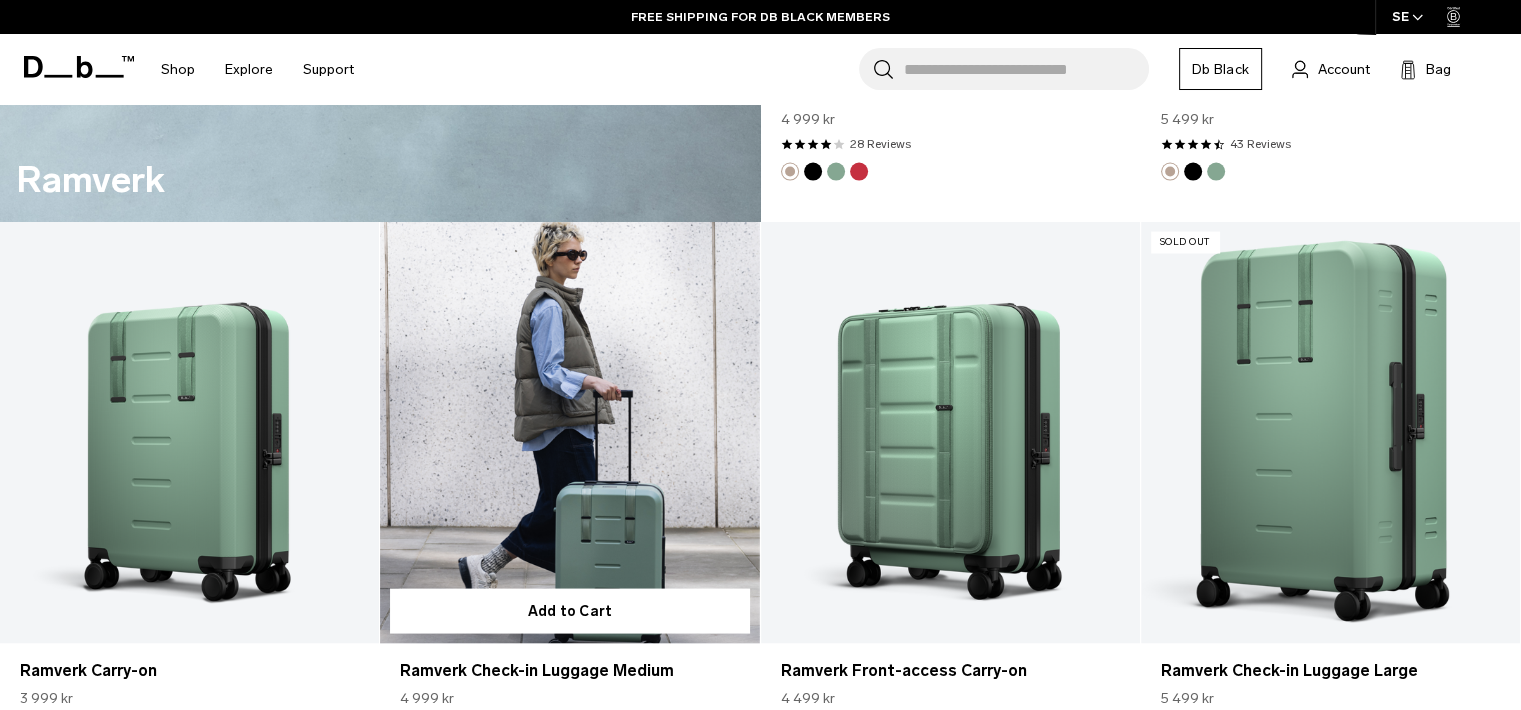 click at bounding box center (569, 431) 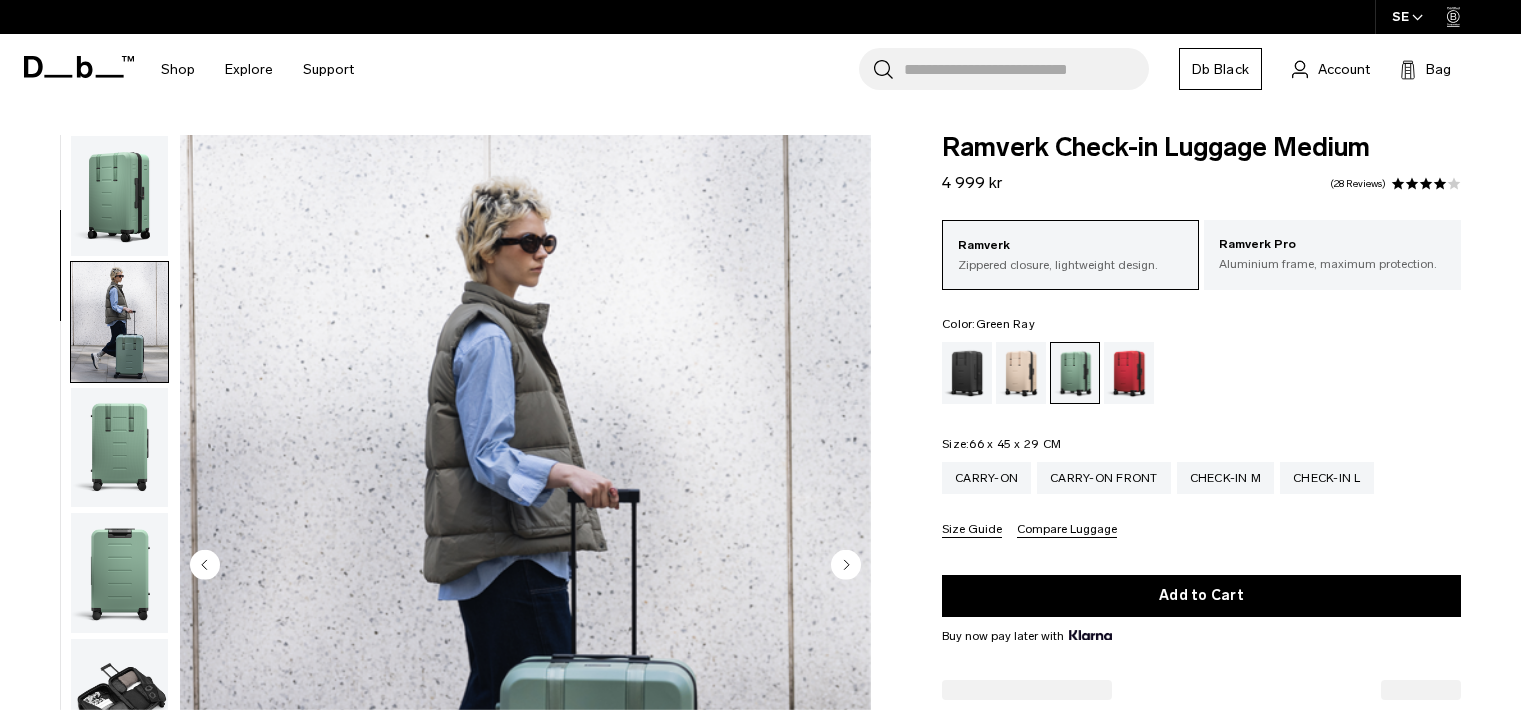 scroll, scrollTop: 28, scrollLeft: 0, axis: vertical 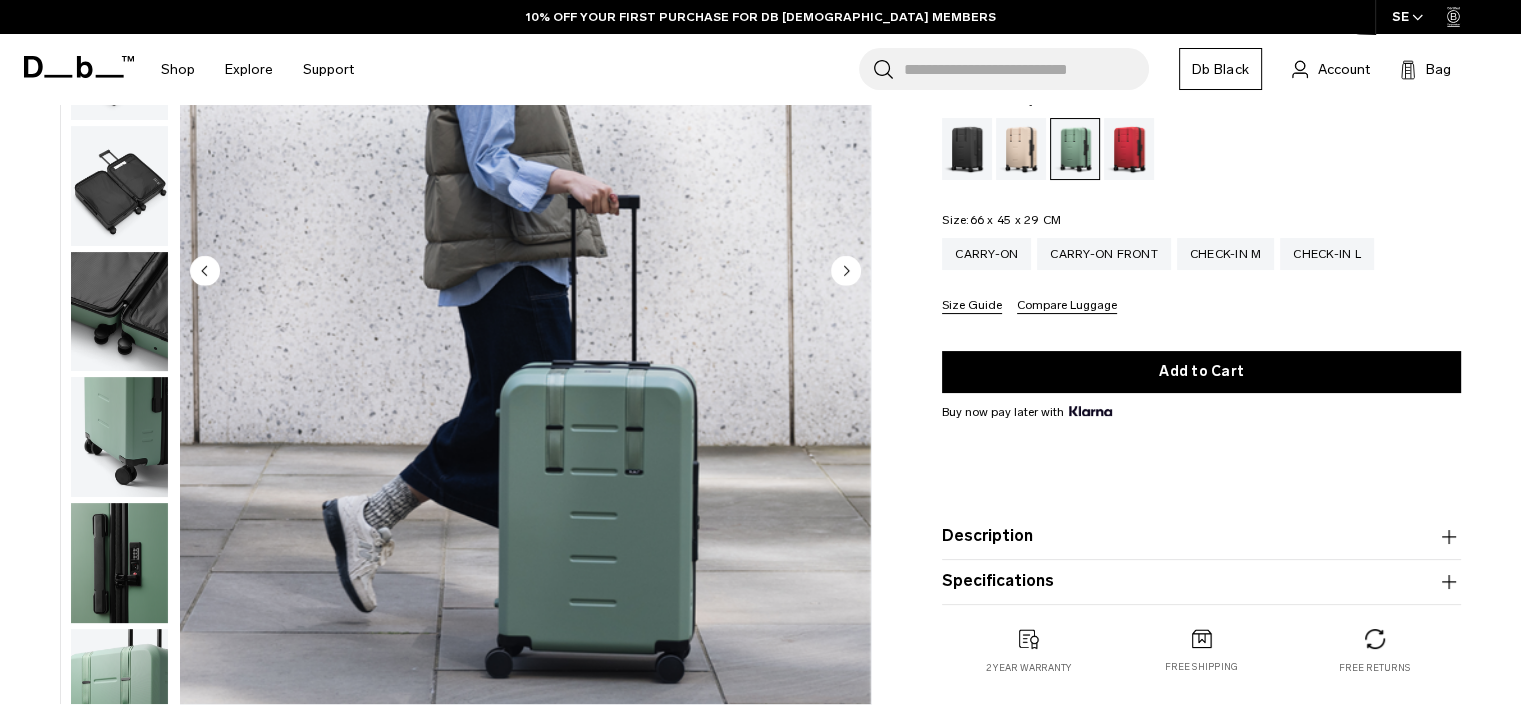 click at bounding box center (119, 186) 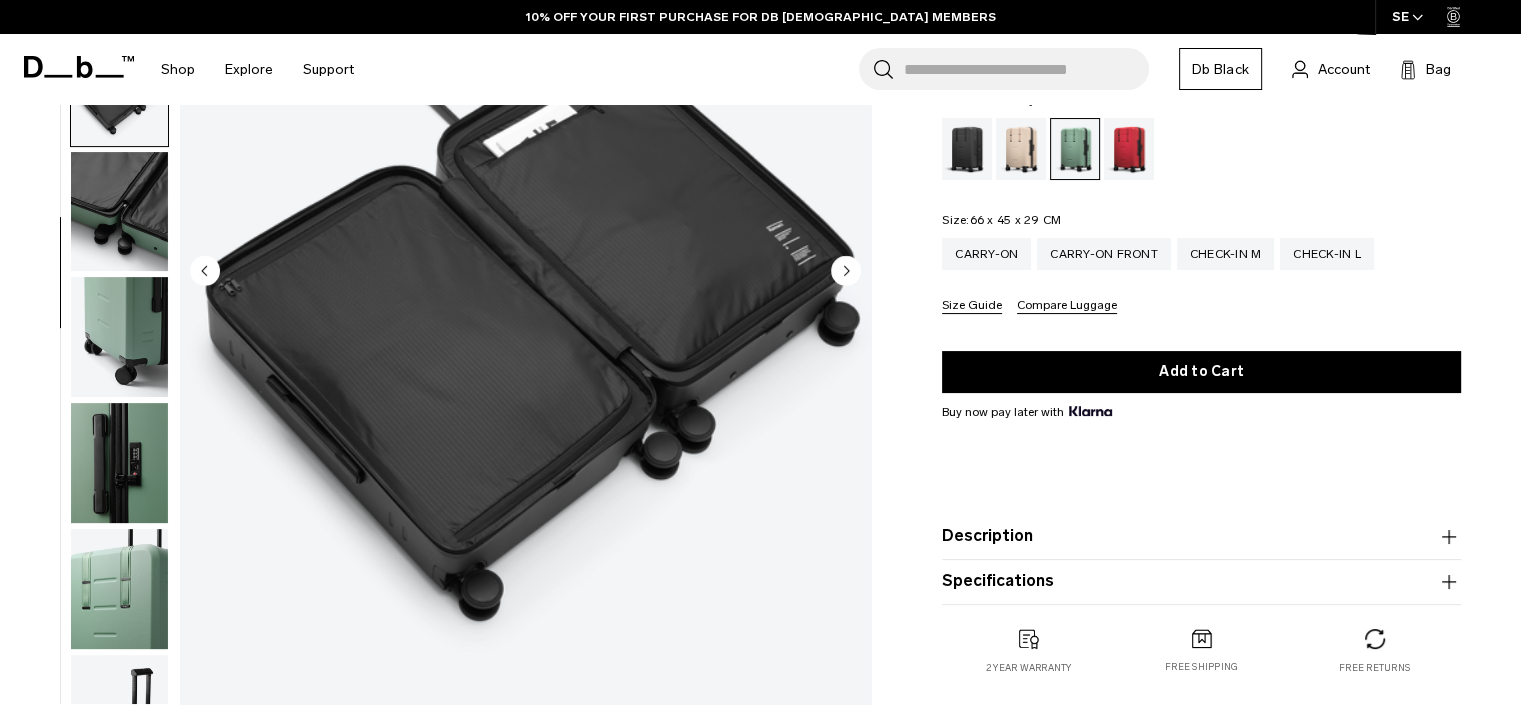 scroll, scrollTop: 517, scrollLeft: 0, axis: vertical 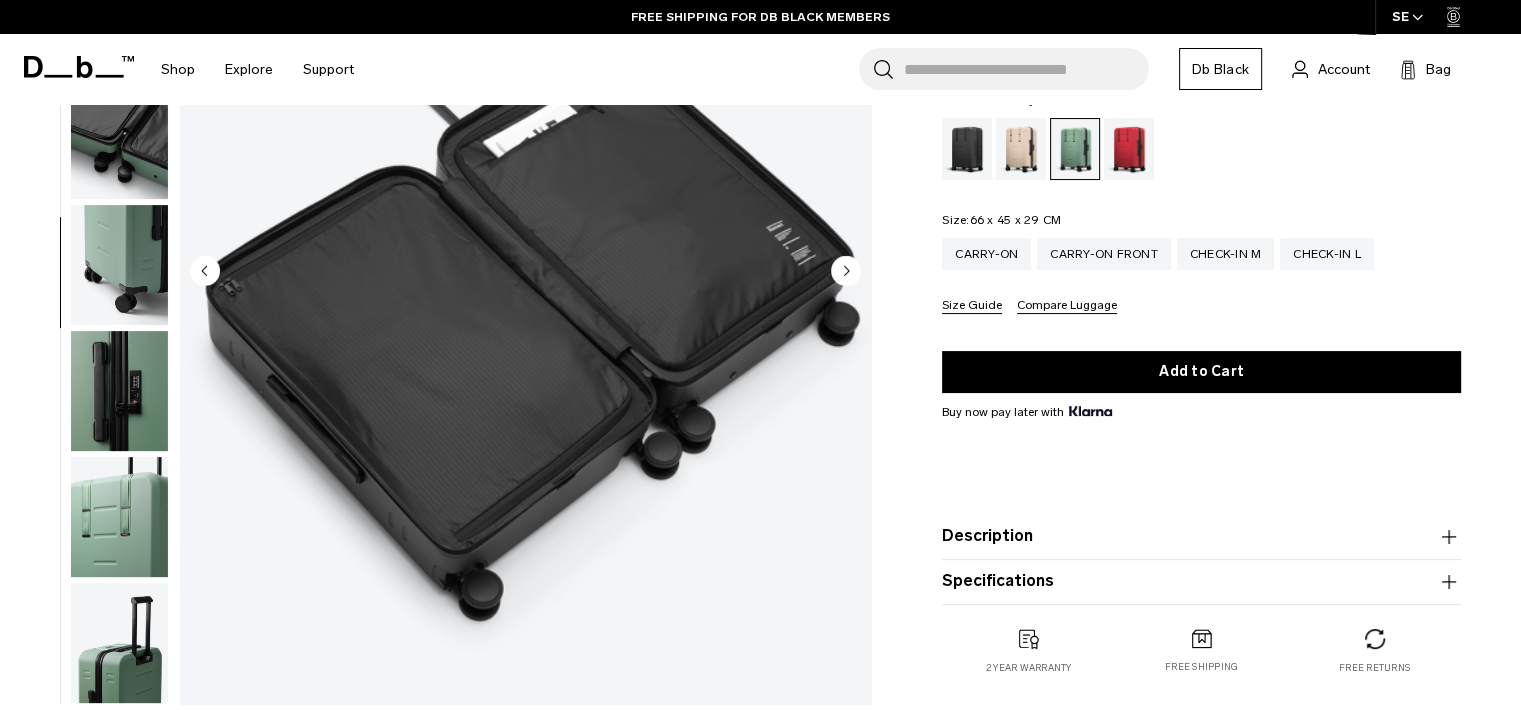 click at bounding box center [119, 265] 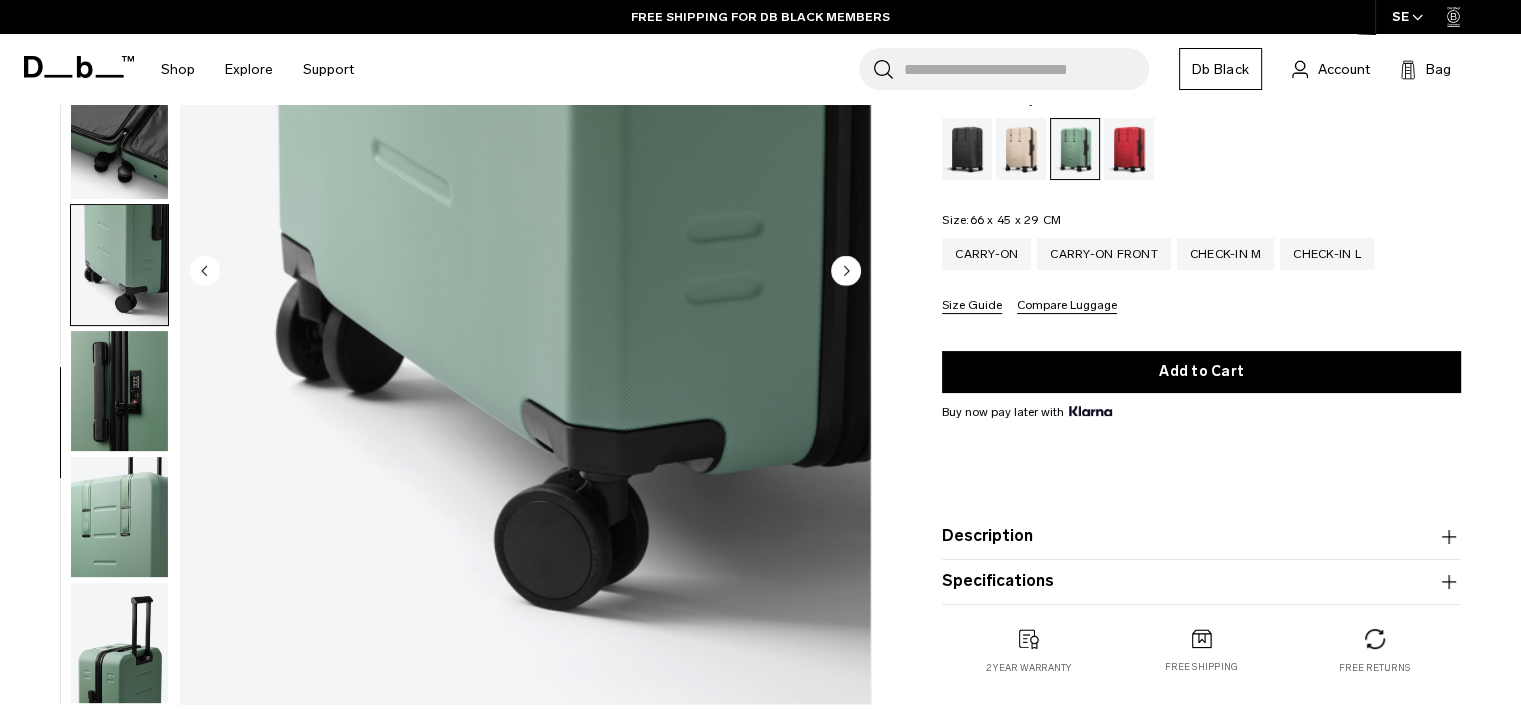 click at bounding box center [119, 391] 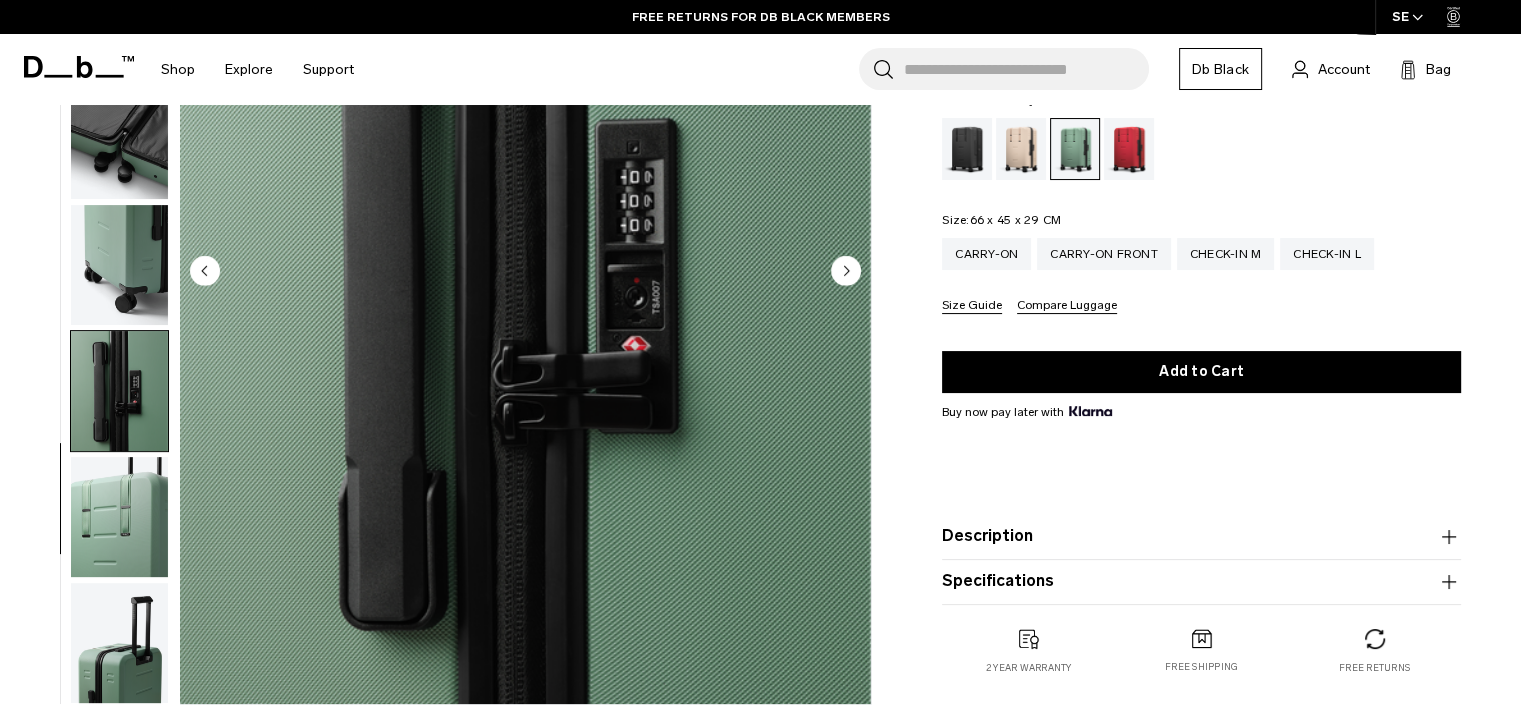 click at bounding box center [119, 517] 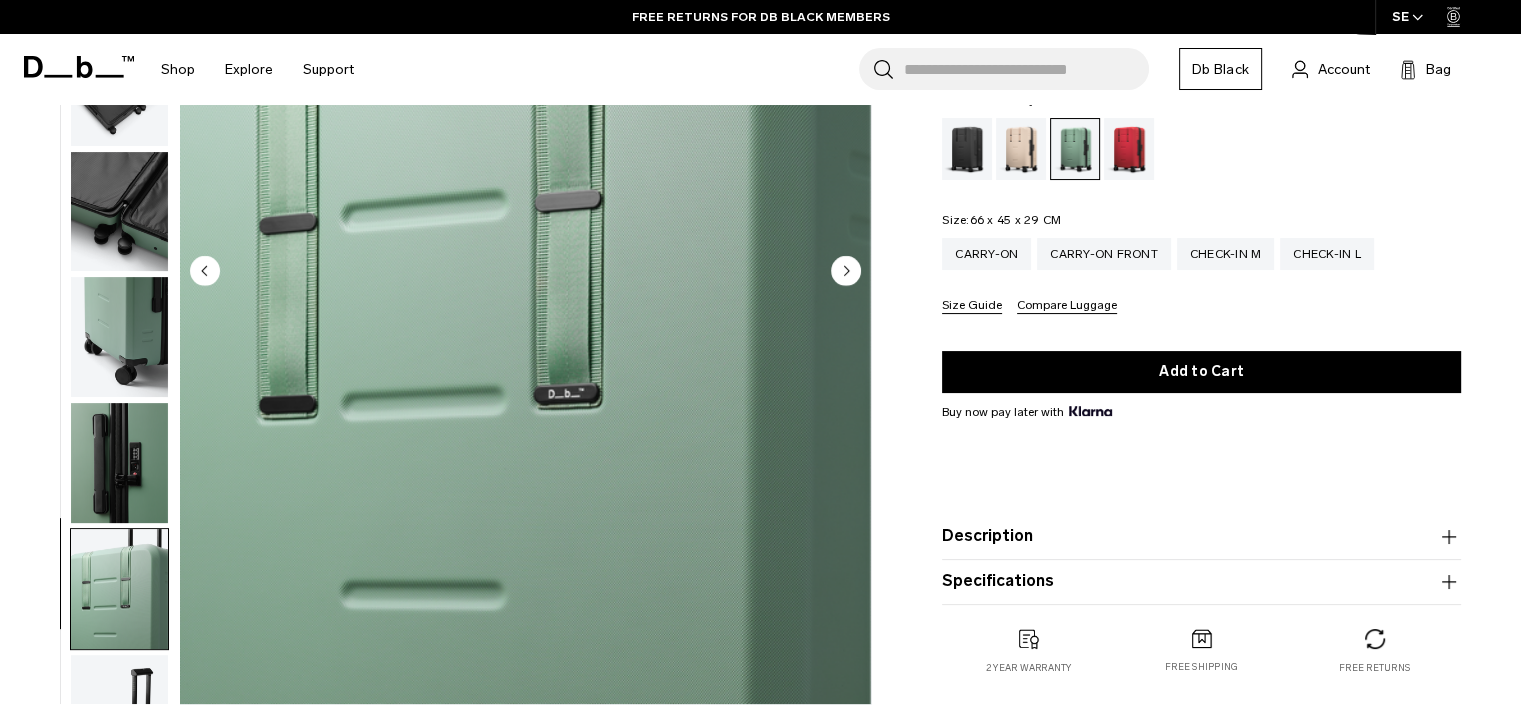 scroll, scrollTop: 517, scrollLeft: 0, axis: vertical 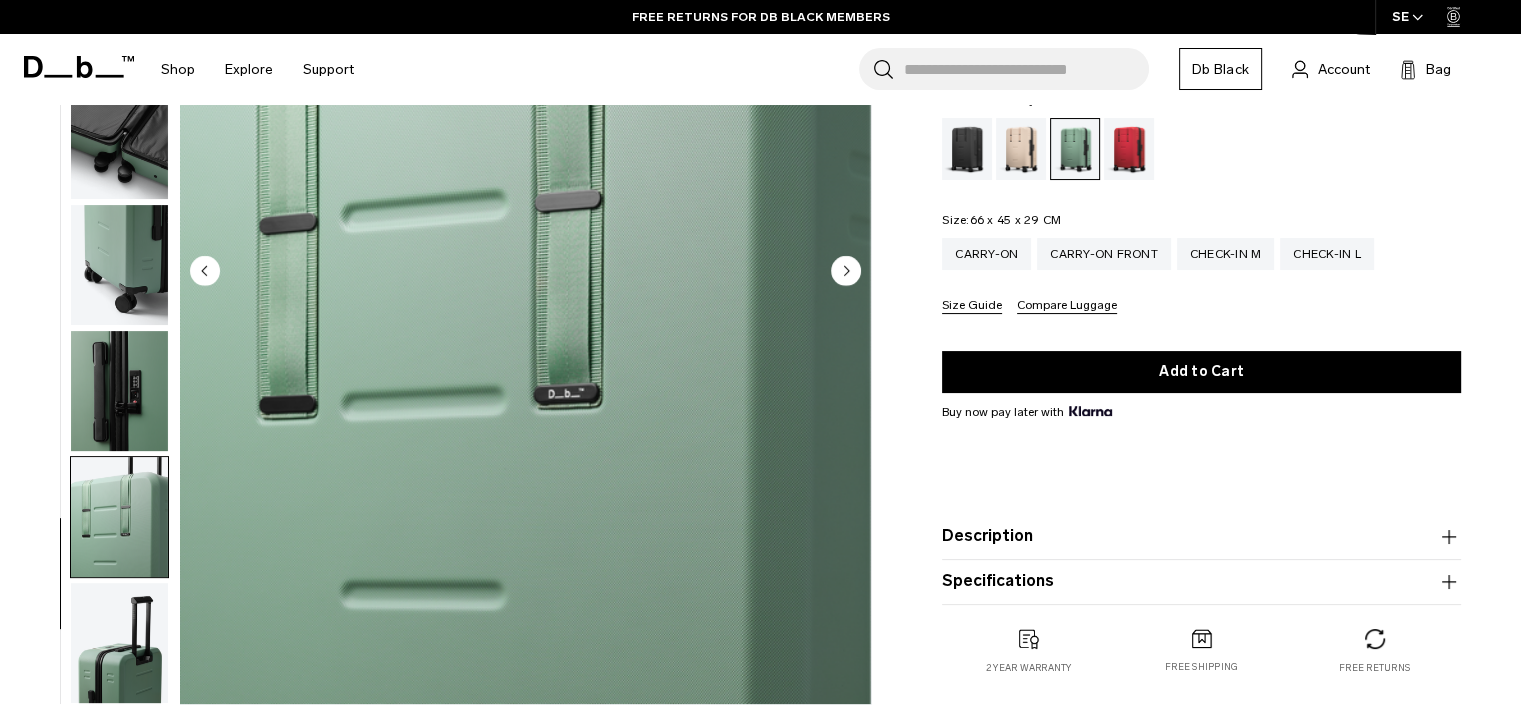 click at bounding box center [119, 517] 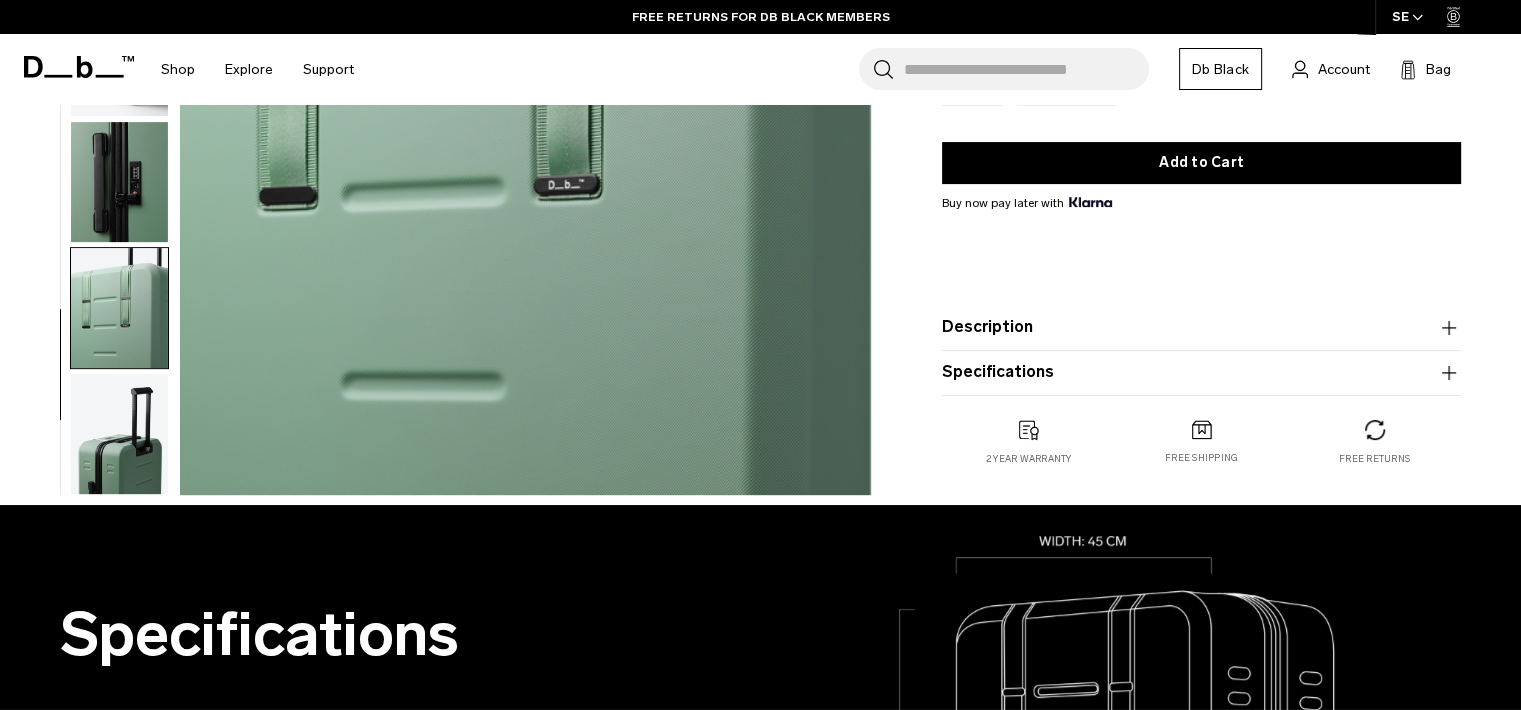 scroll, scrollTop: 551, scrollLeft: 0, axis: vertical 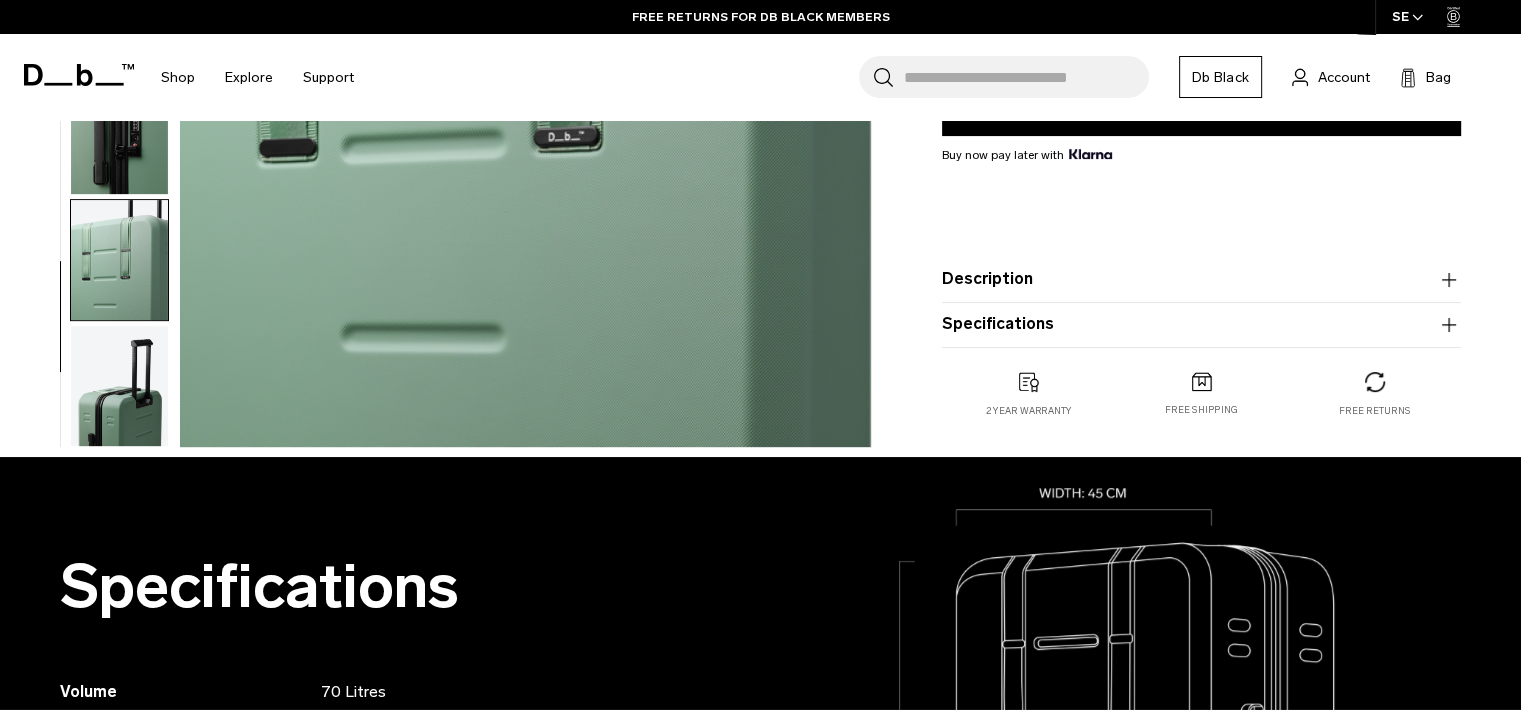 click at bounding box center (119, 386) 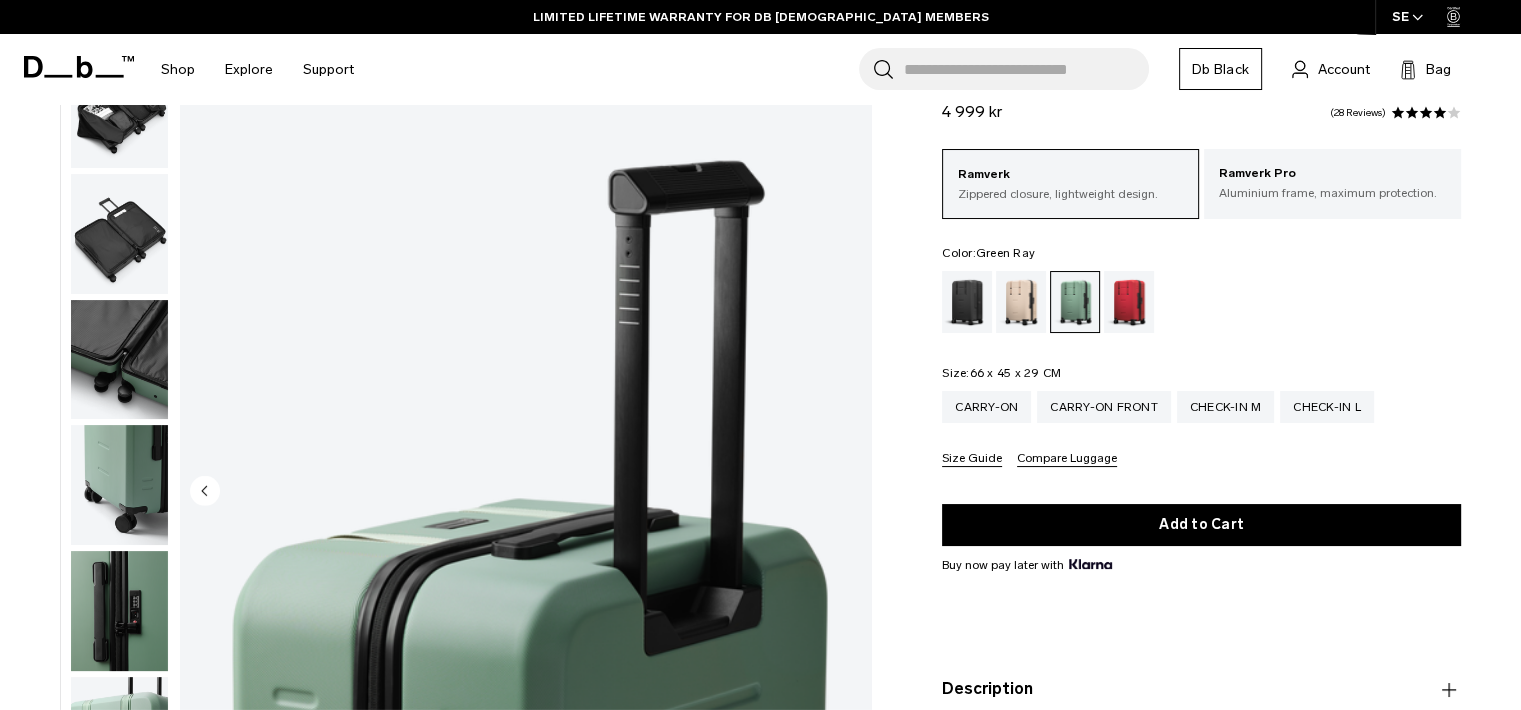 scroll, scrollTop: 72, scrollLeft: 0, axis: vertical 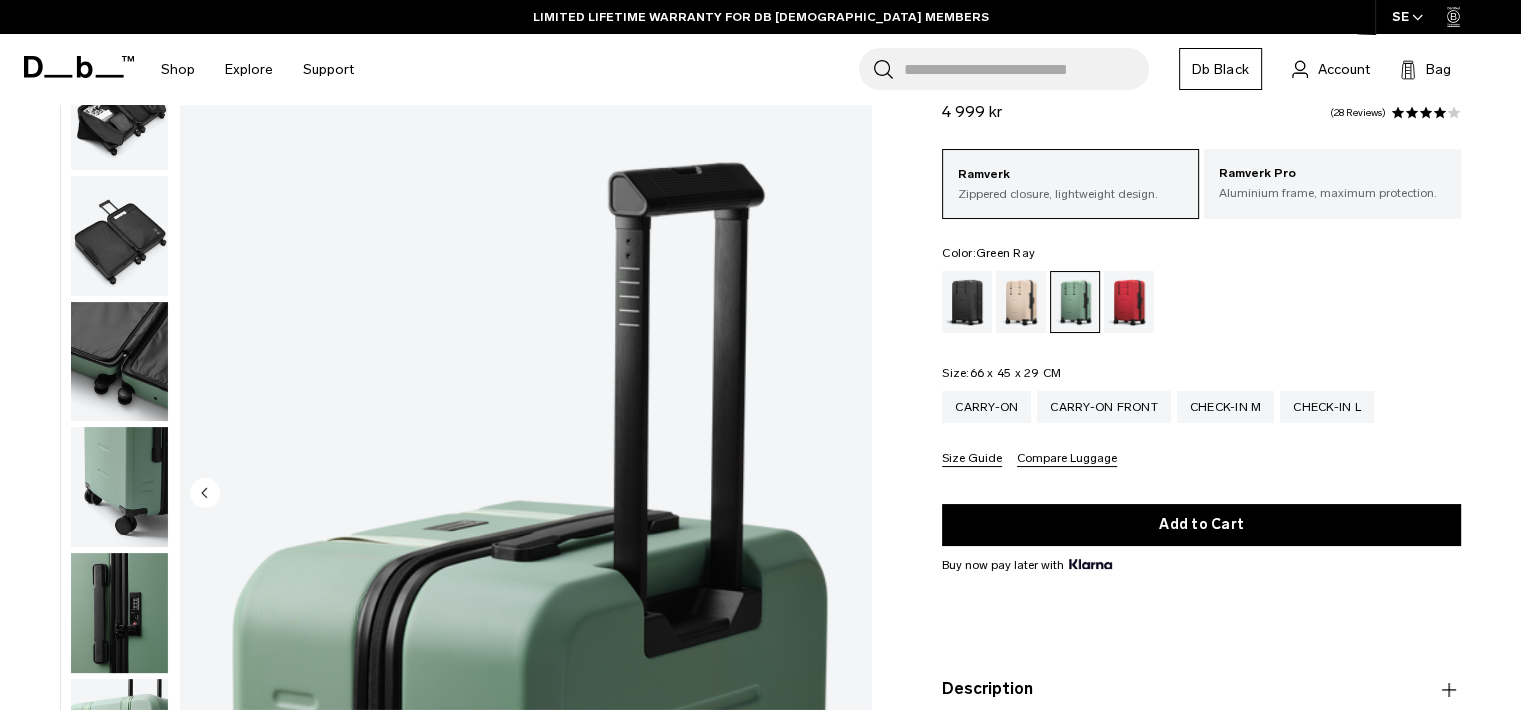 click on "Size Guide" at bounding box center (972, 459) 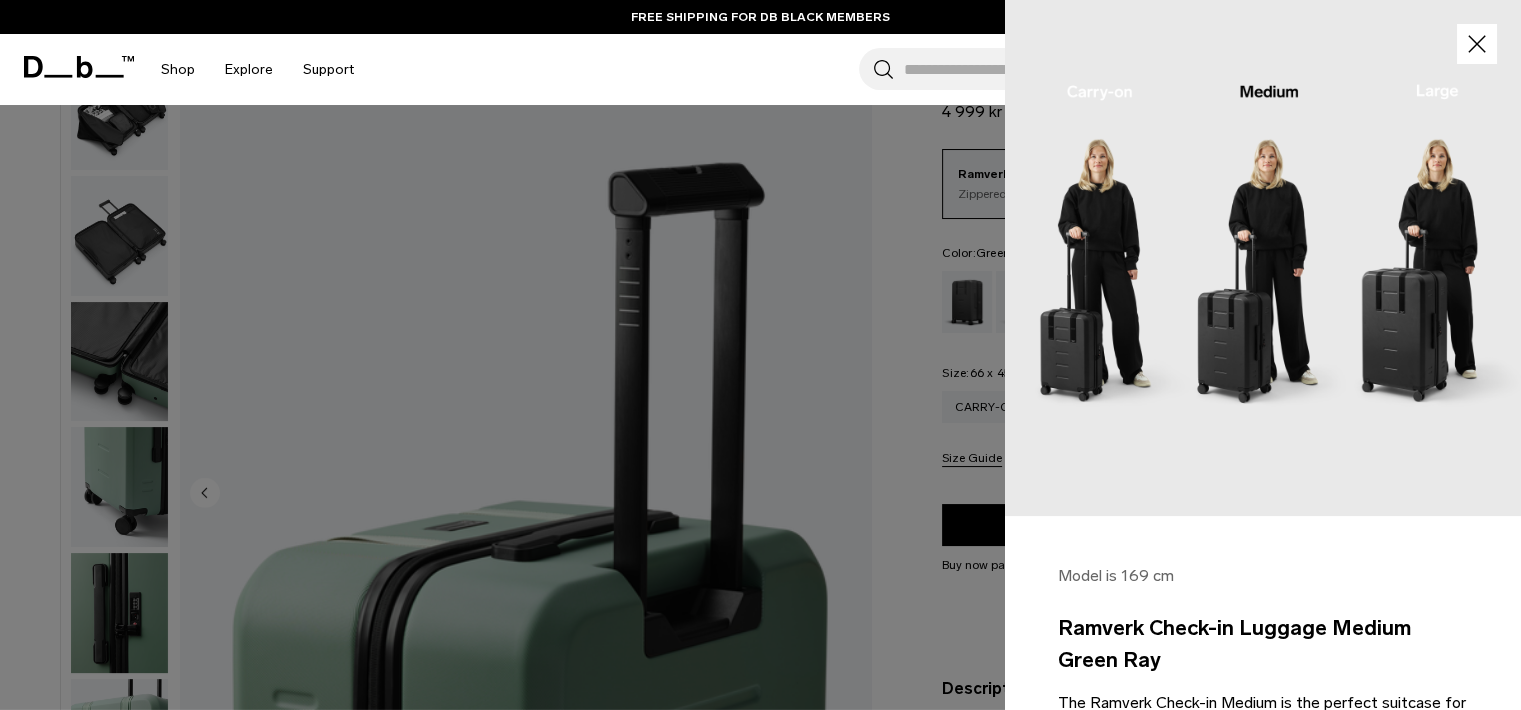 click 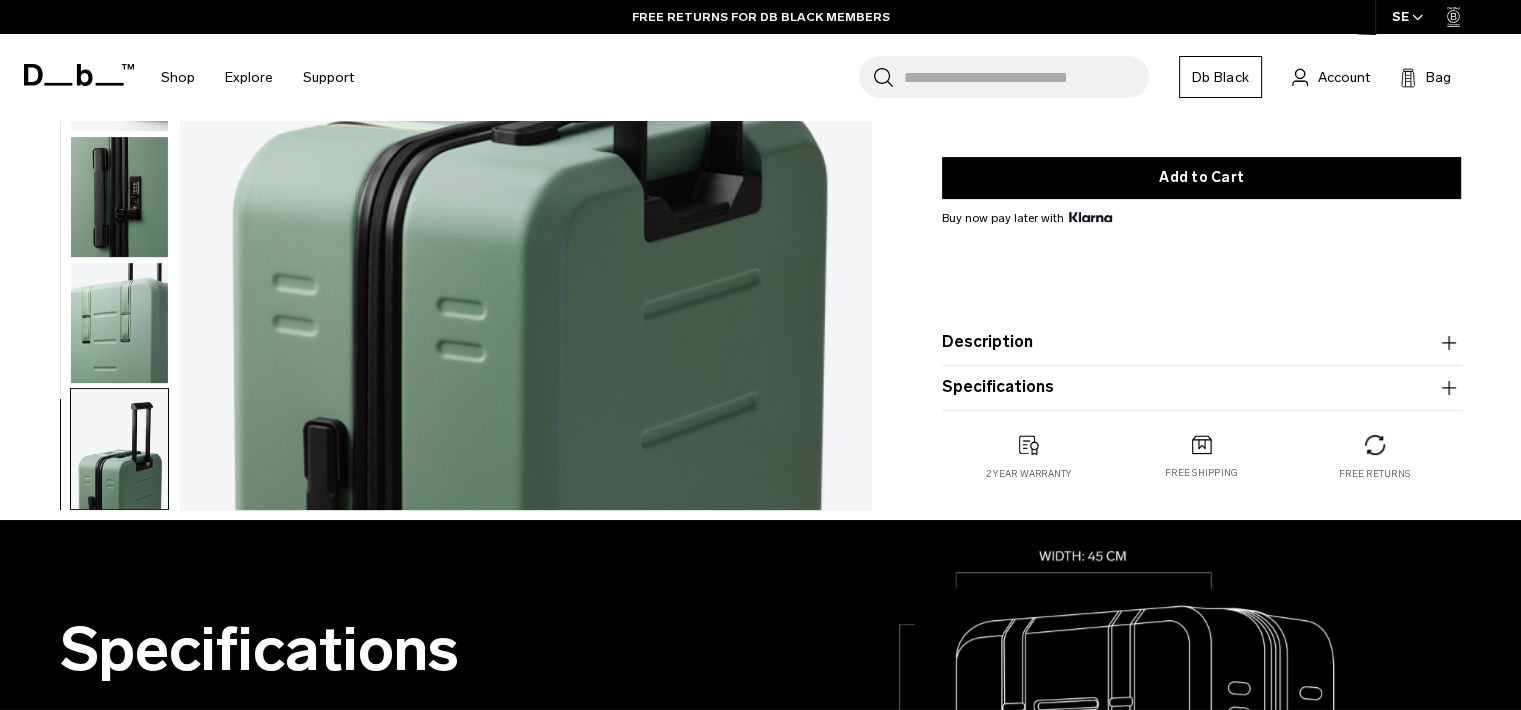 scroll, scrollTop: 0, scrollLeft: 0, axis: both 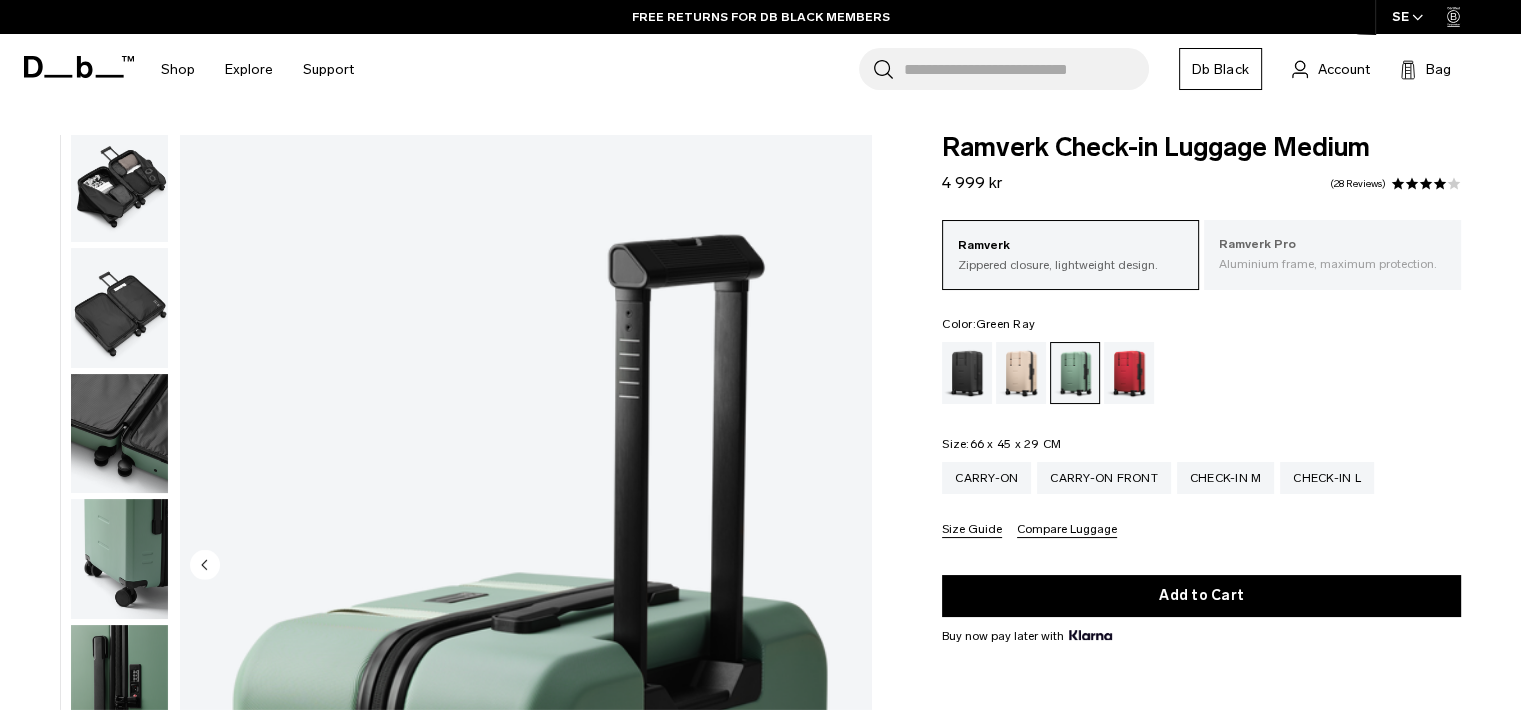 click on "Aluminium frame, maximum protection." at bounding box center (1332, 264) 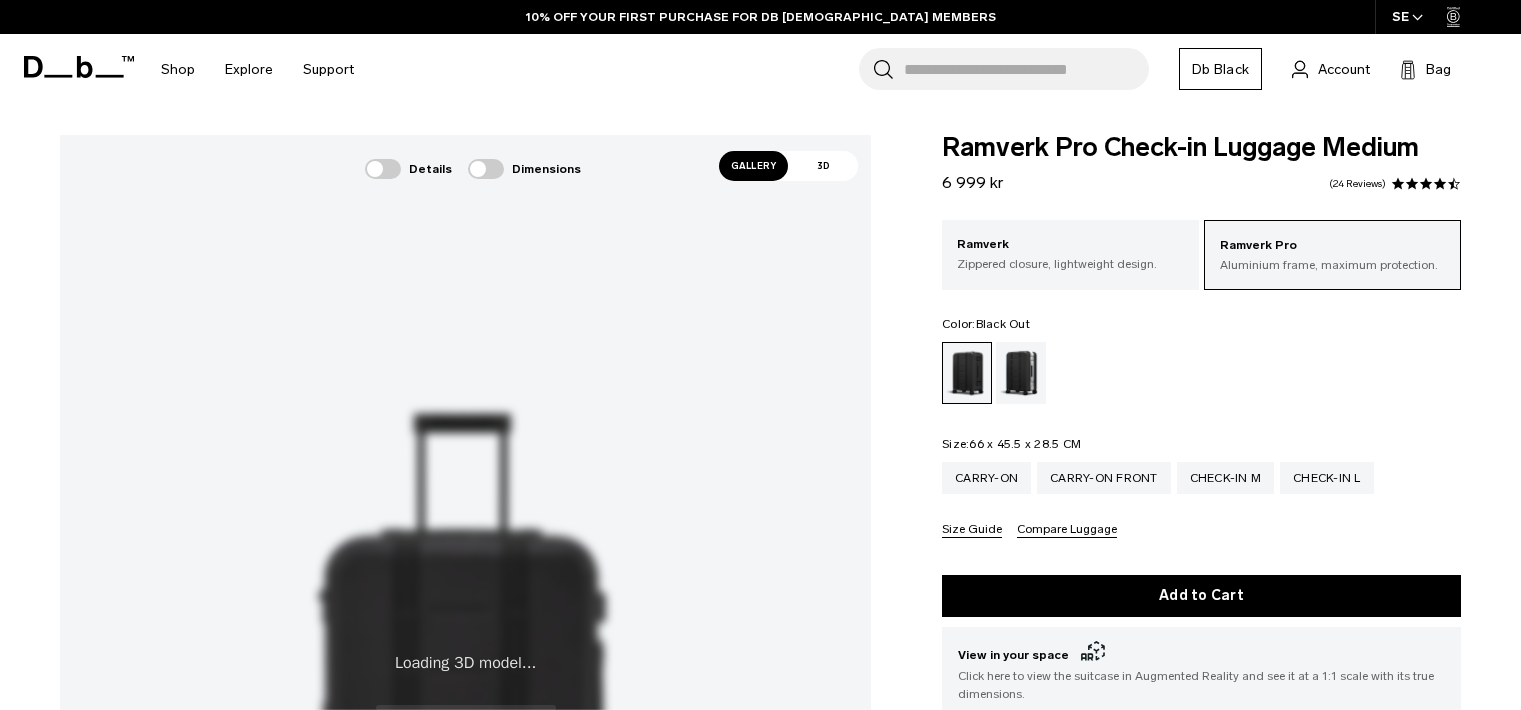scroll, scrollTop: 0, scrollLeft: 0, axis: both 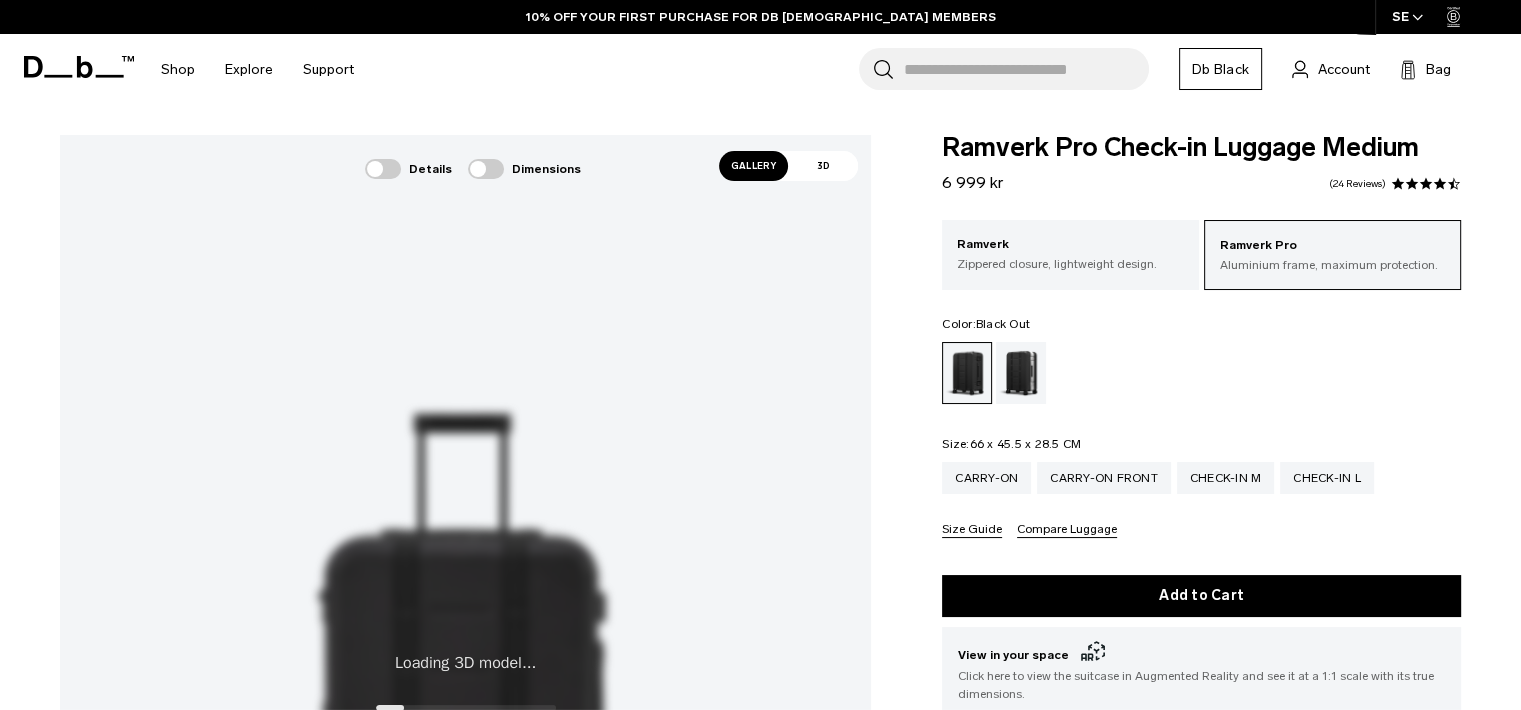 click on "Gallery" at bounding box center (754, 166) 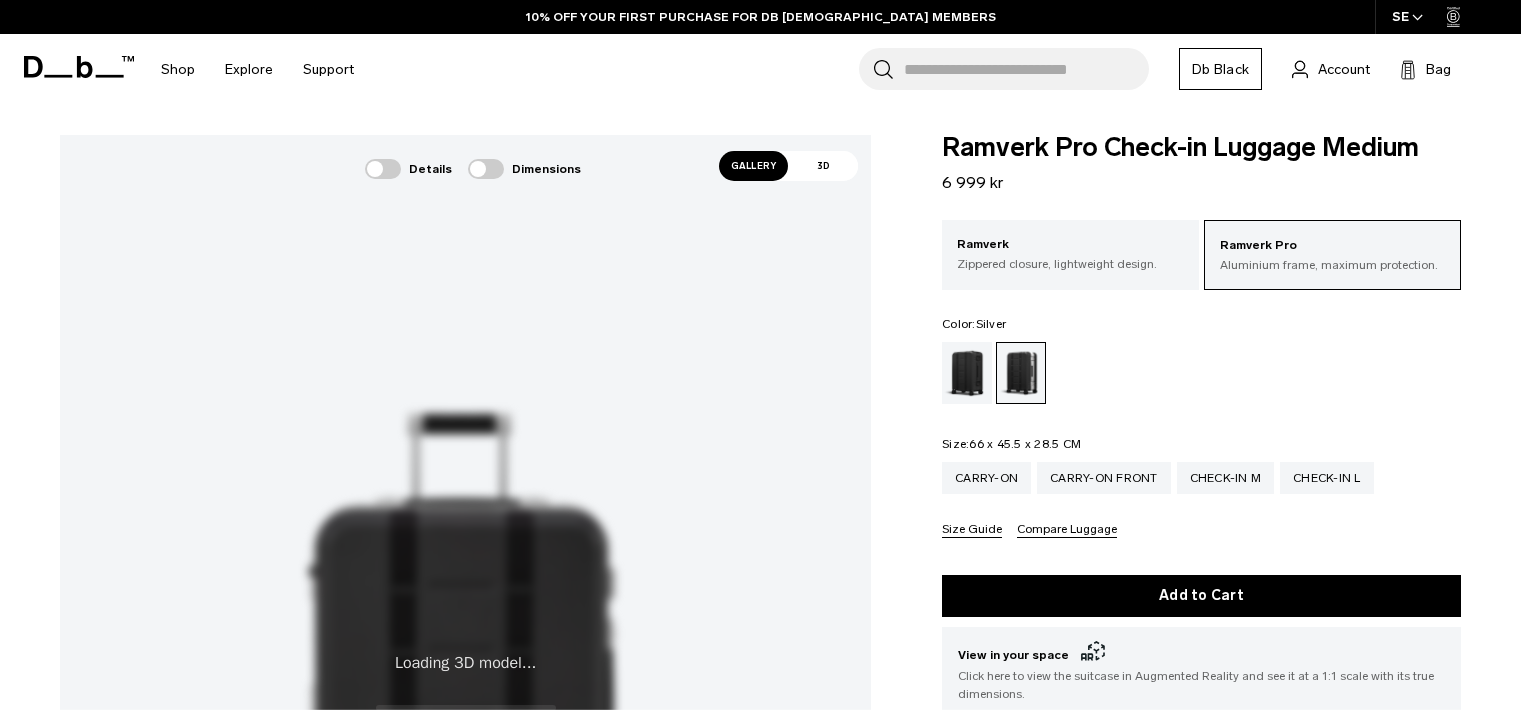 scroll, scrollTop: 0, scrollLeft: 0, axis: both 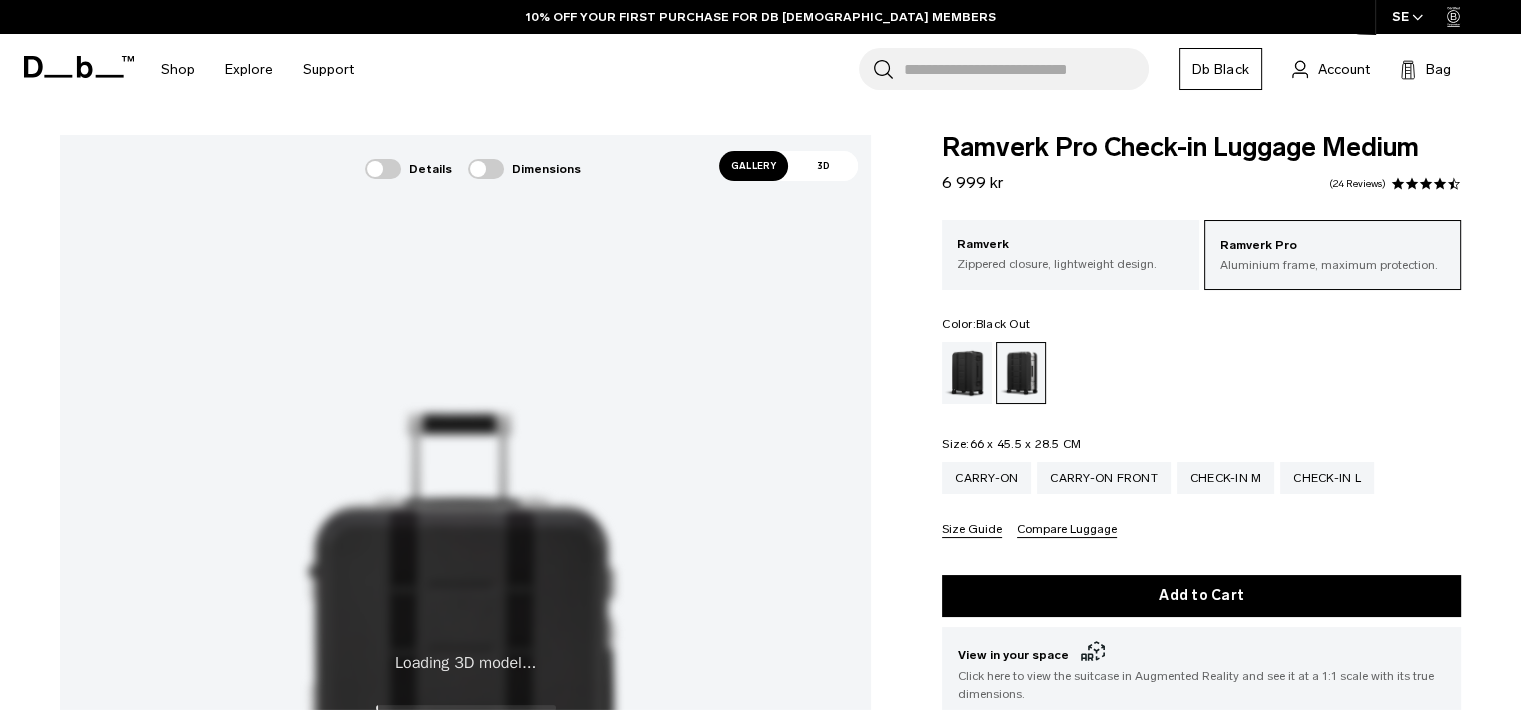 click at bounding box center [967, 373] 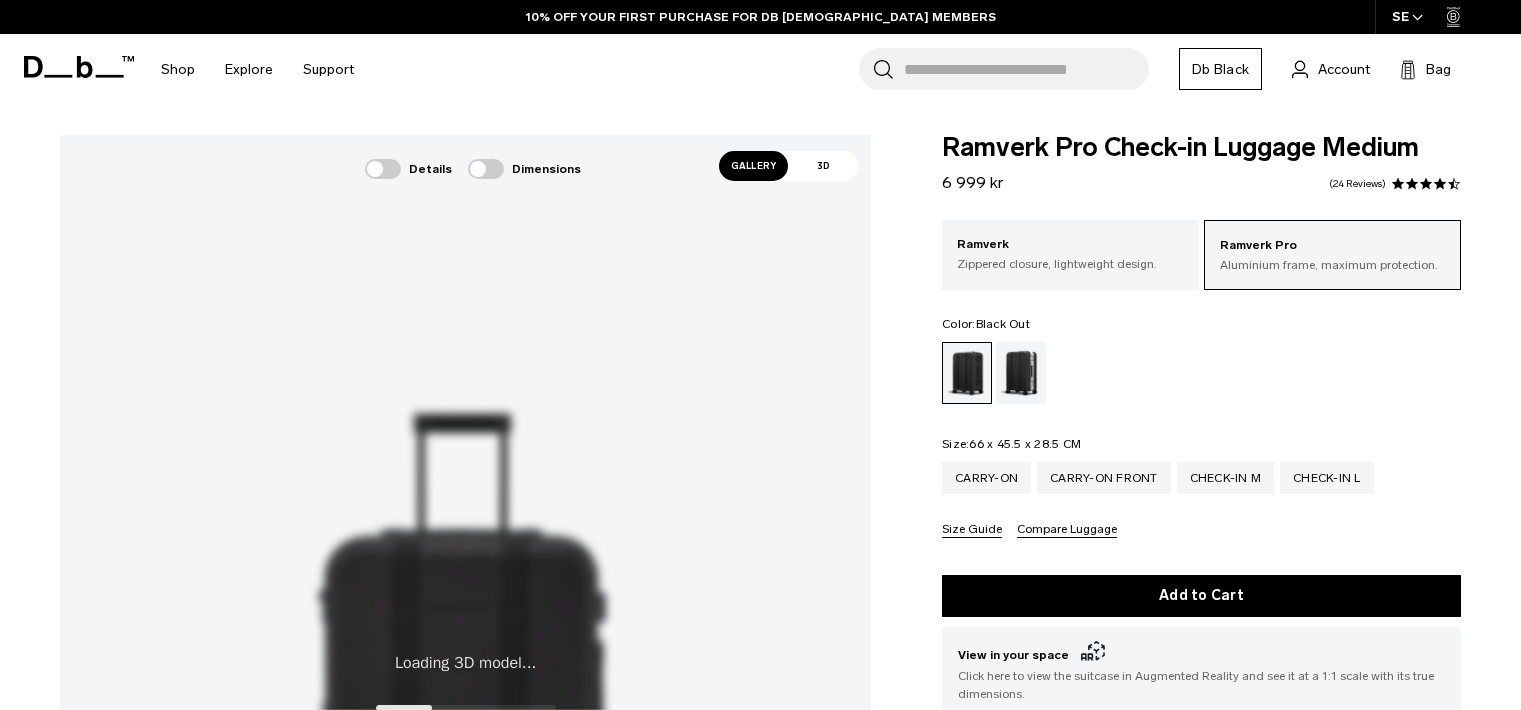scroll, scrollTop: 110, scrollLeft: 0, axis: vertical 